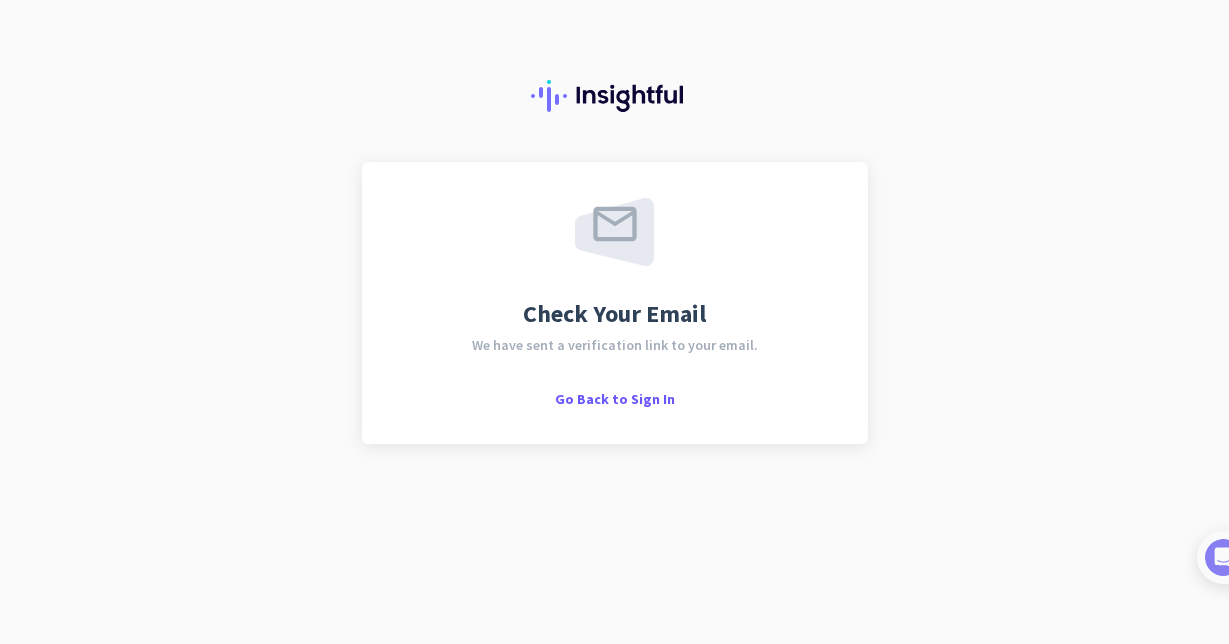 scroll, scrollTop: 0, scrollLeft: 0, axis: both 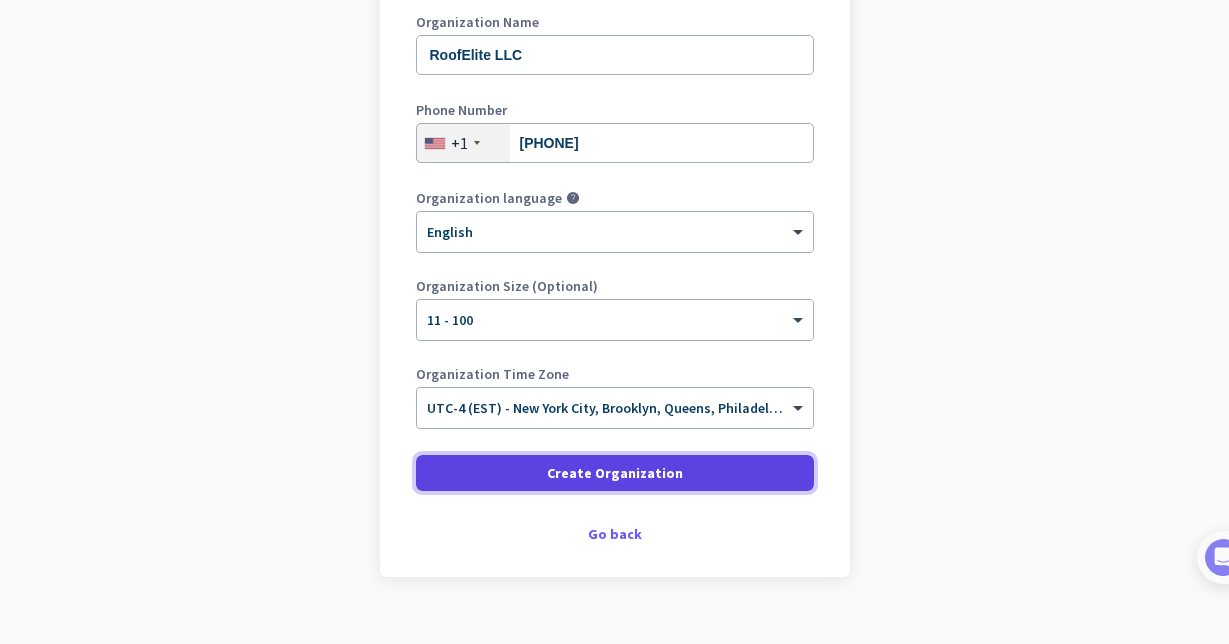 click on "Create Organization" 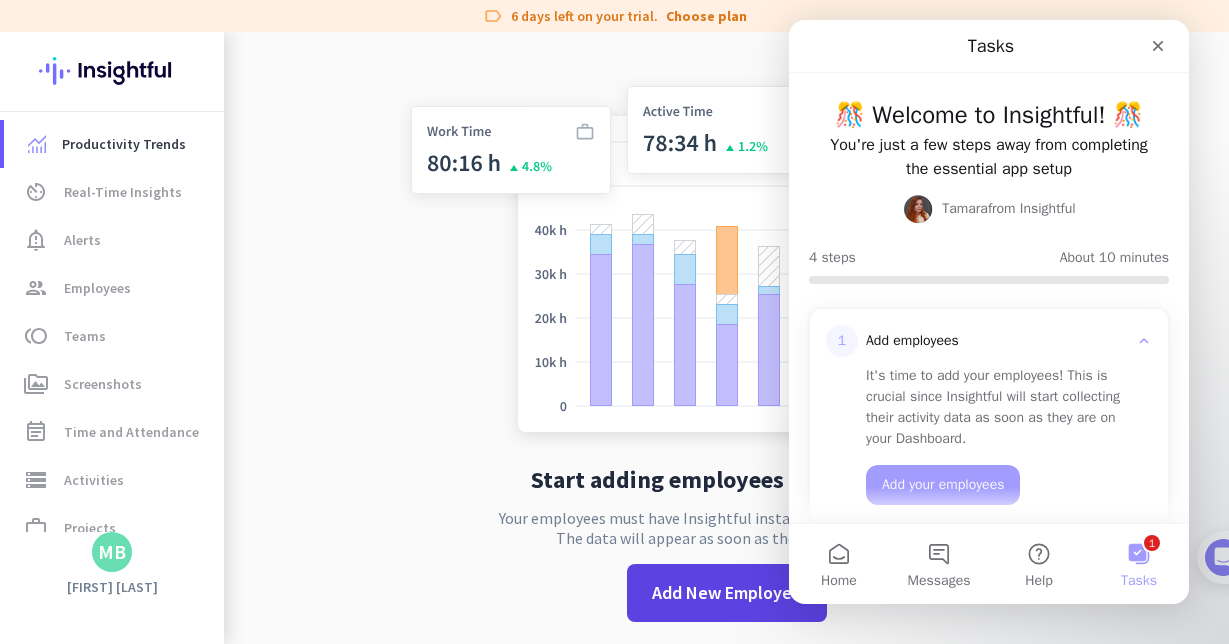 scroll, scrollTop: 0, scrollLeft: 0, axis: both 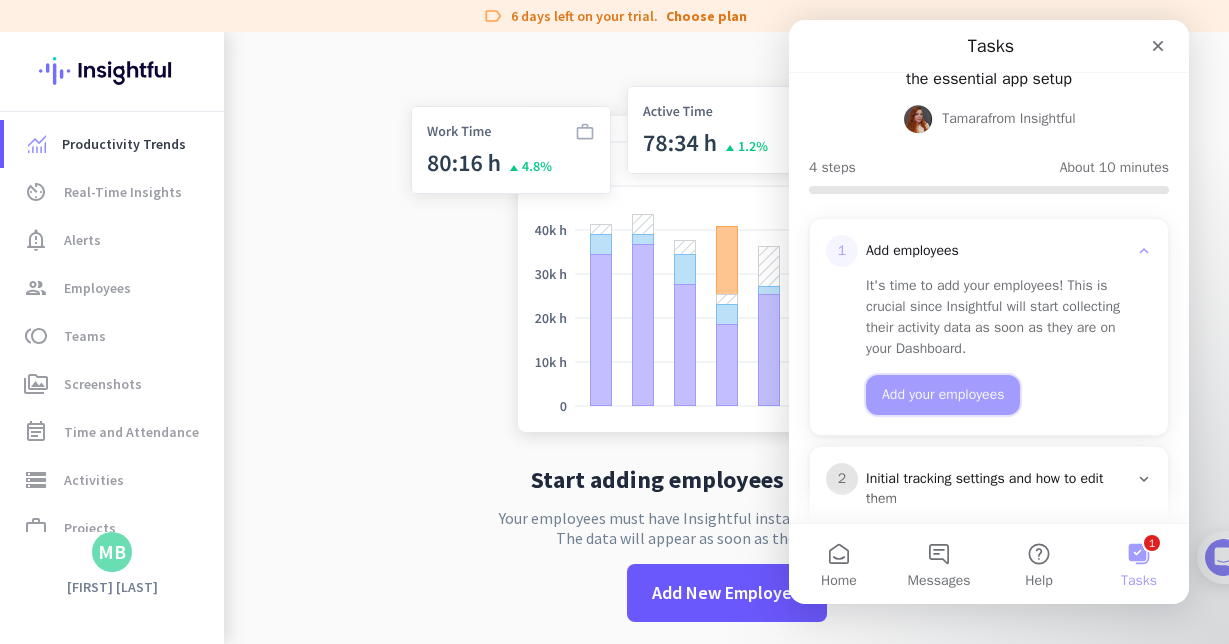 click on "Add your employees" at bounding box center [943, 395] 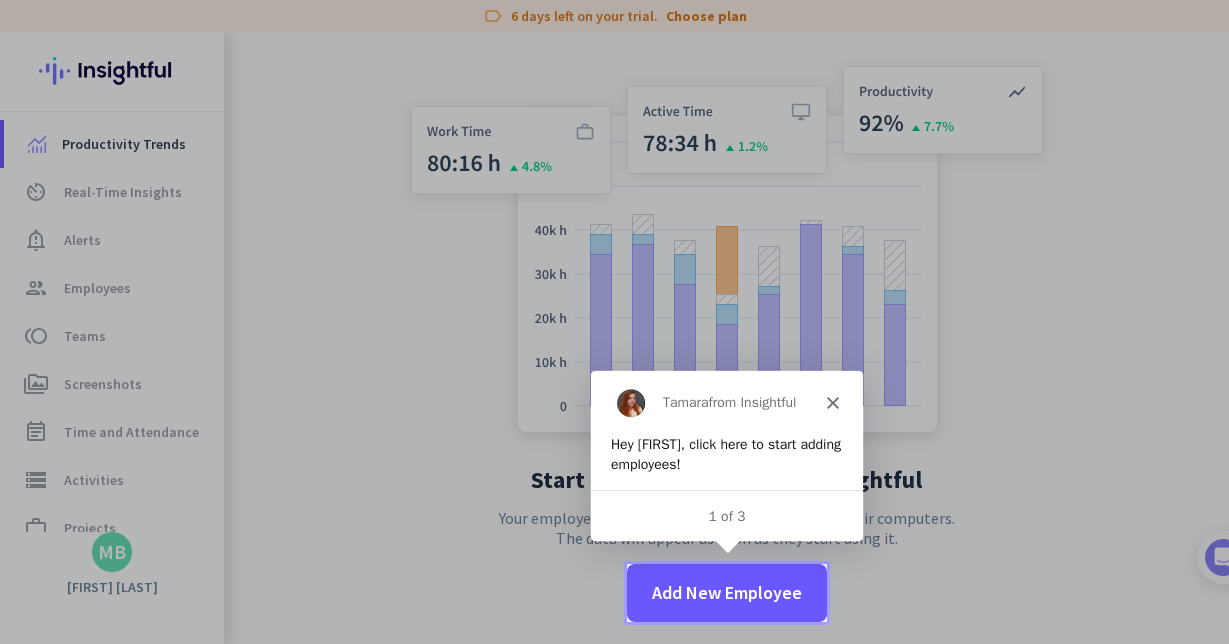 scroll, scrollTop: 0, scrollLeft: 0, axis: both 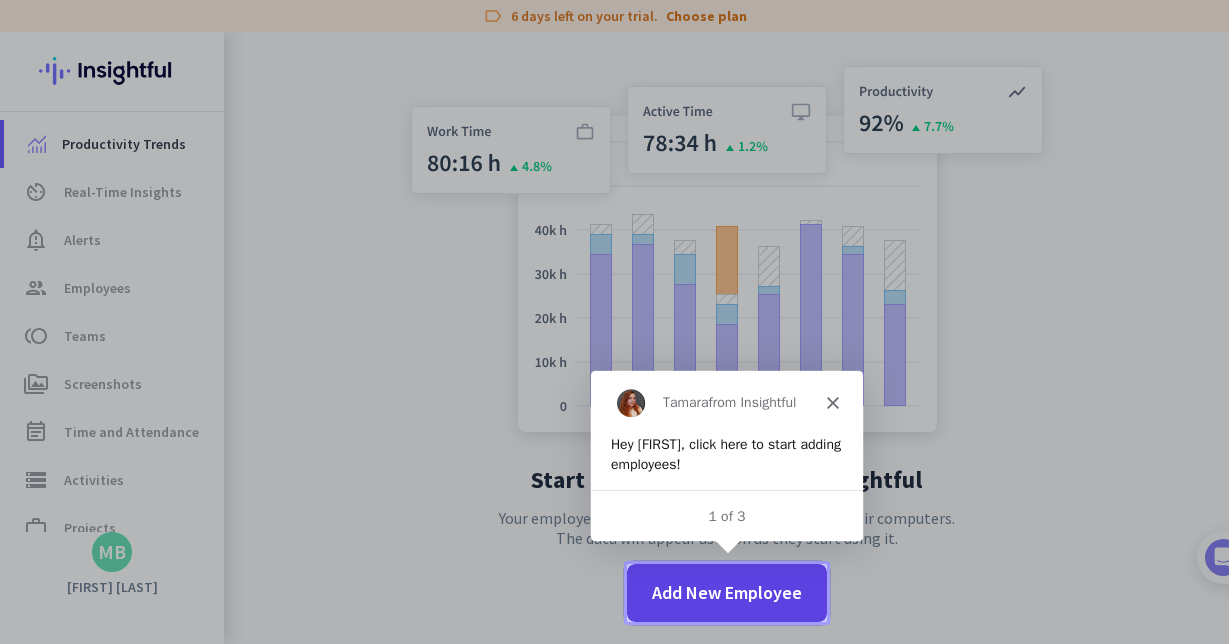 click on "Add New Employee" 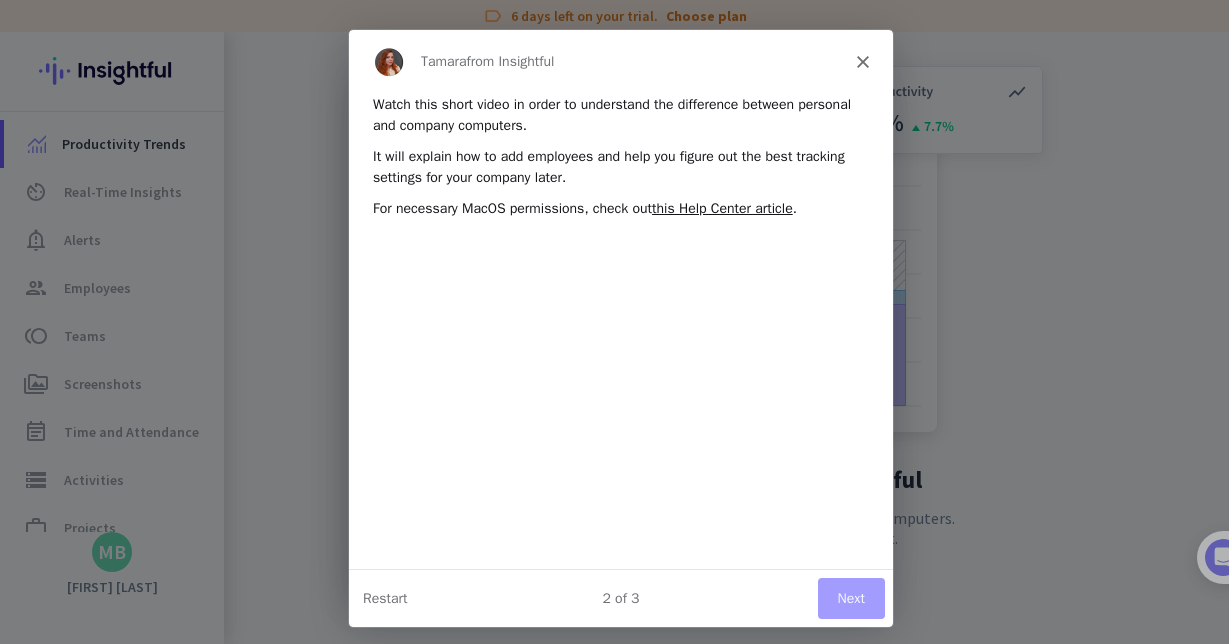 scroll, scrollTop: 0, scrollLeft: 0, axis: both 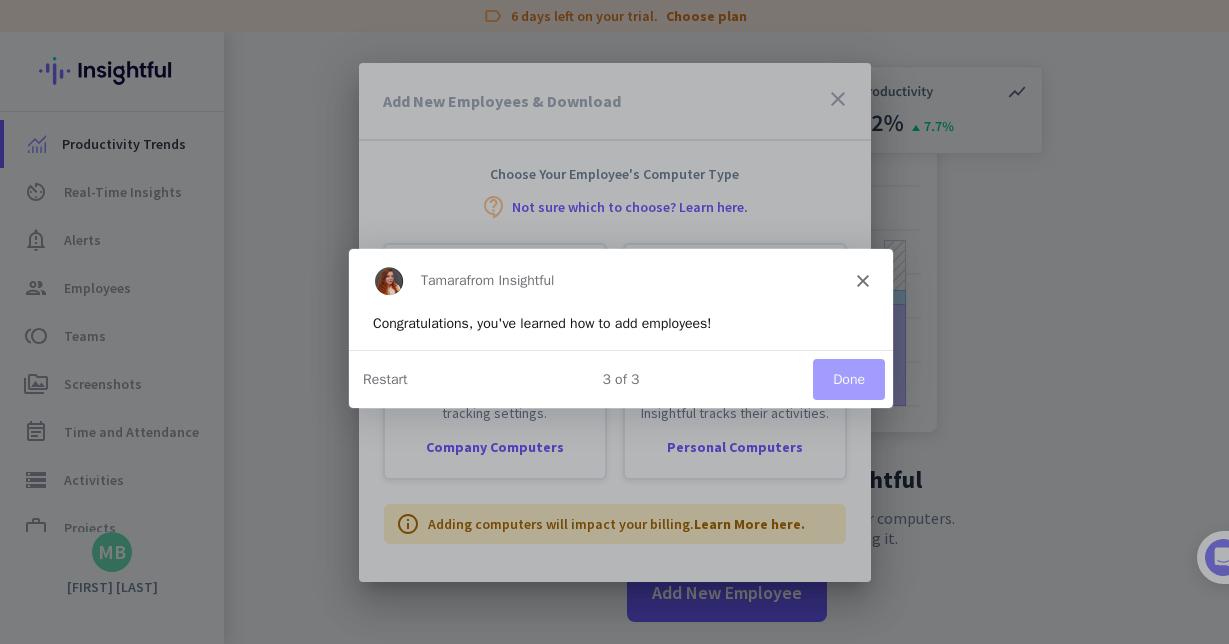 click on "Done" at bounding box center [847, 377] 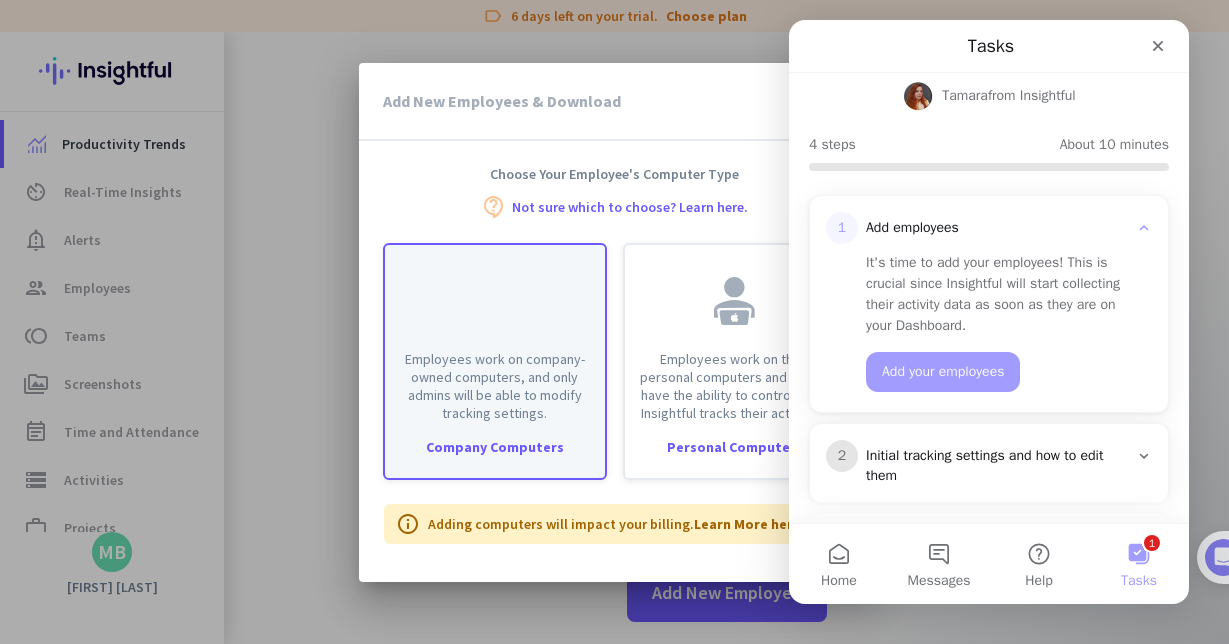 scroll, scrollTop: 119, scrollLeft: 0, axis: vertical 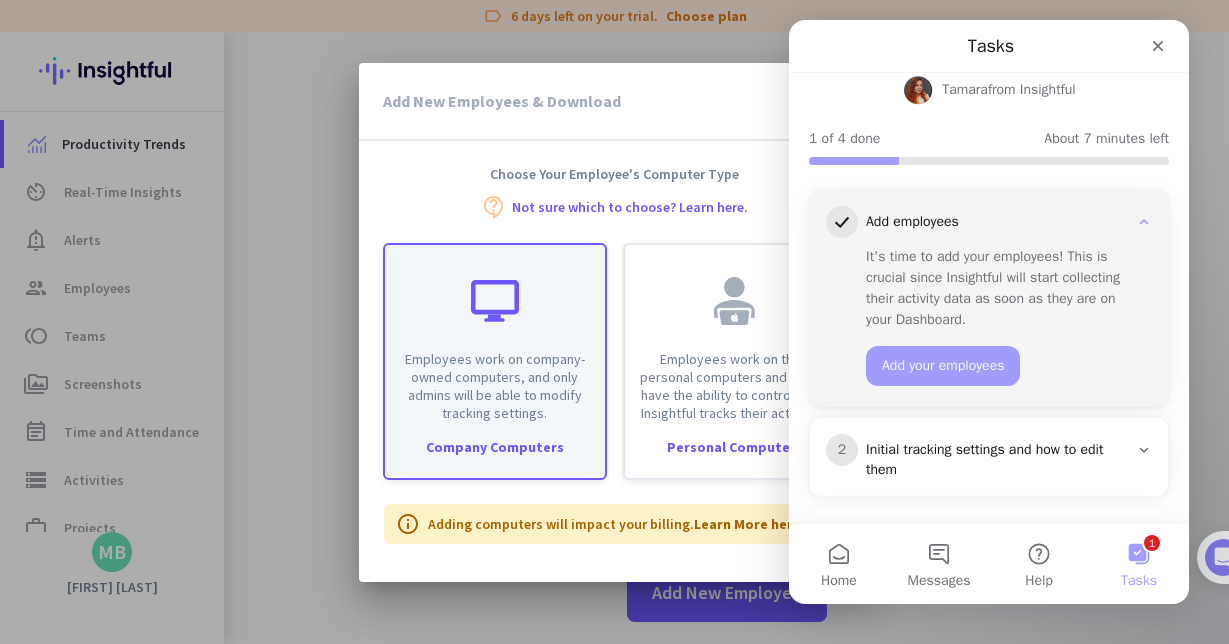 click on "Employees work on company-owned computers, and only admins will be able to modify tracking settings." at bounding box center (495, 333) 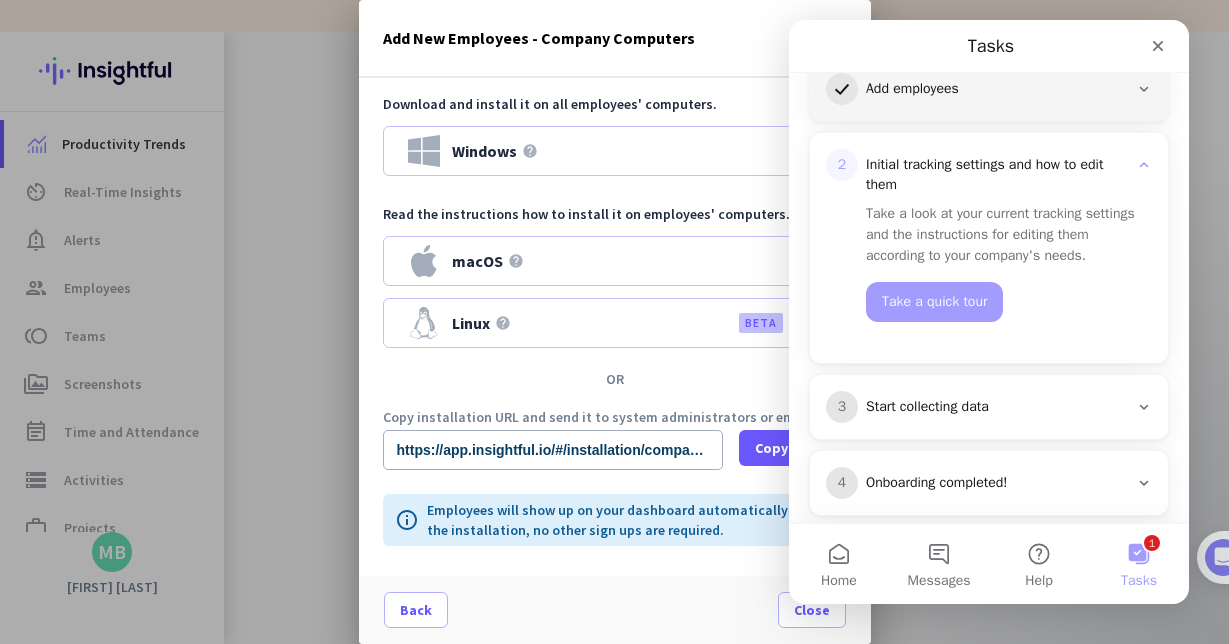 scroll, scrollTop: 275, scrollLeft: 0, axis: vertical 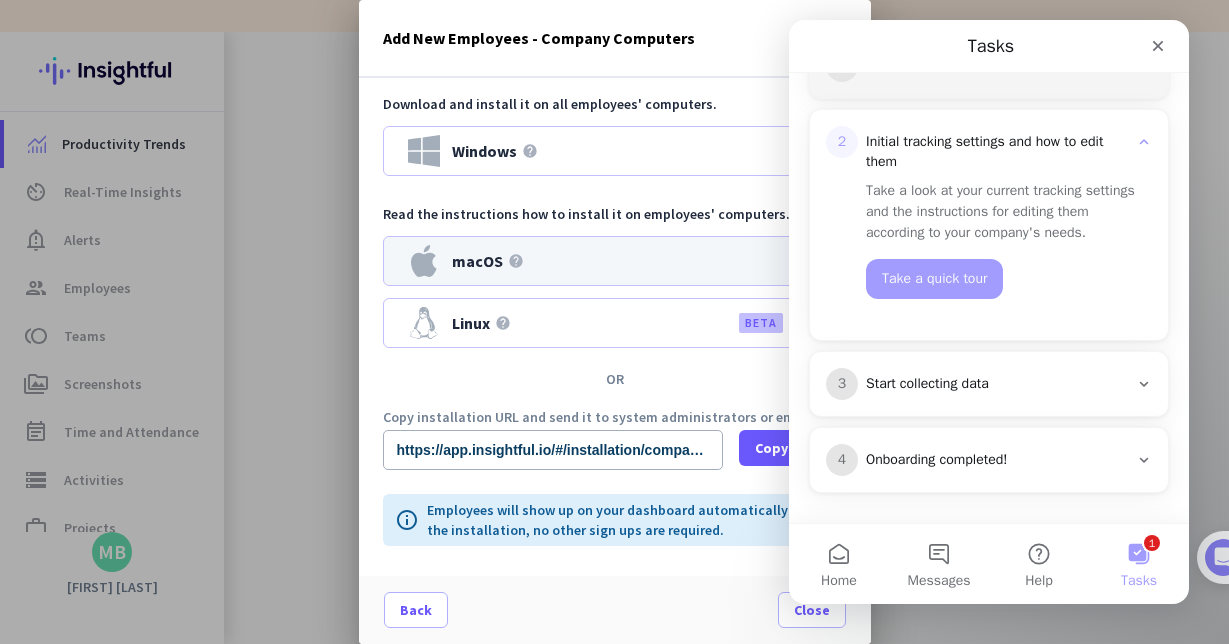 click on "macOS  help   chevron_right" at bounding box center [615, 261] 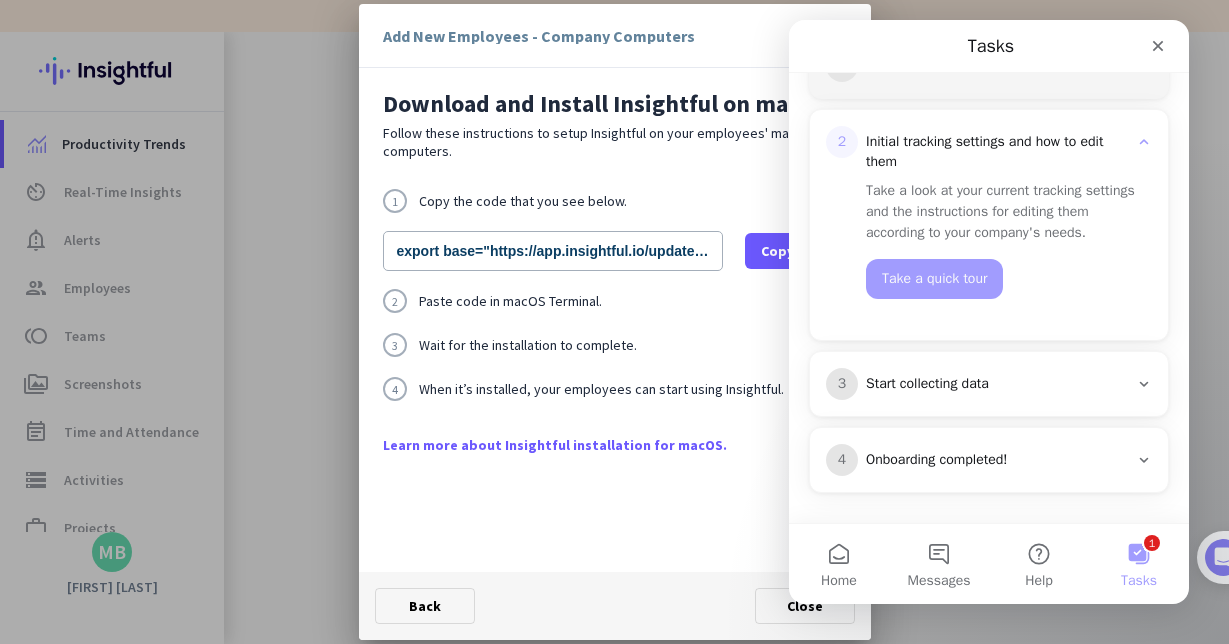 click on "Download and Install Insightful on macOS  Follow these instructions to setup Insightful on your employees' macOS computers.  1 Copy the code that you see below. export base="https://app.insightful.io/updates/mac/installation"; /bin/bash -c "organizationId="wopd44gstvcgeyg"; $(curl -fsSL $base/install.sh)"  Copy Code  2 Paste code in macOS Terminal. 3 Wait for the installation to complete. 4 When it’s installed, your employees can start using Insightful. Learn more about Insightful installation for macOS." at bounding box center (615, 320) 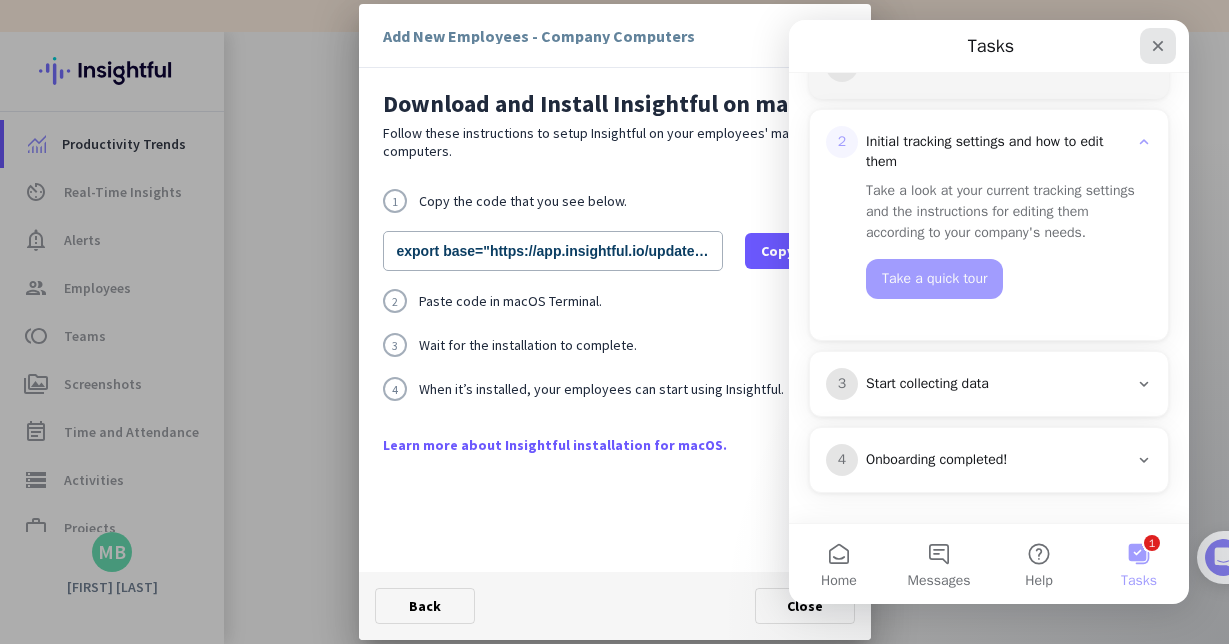 click 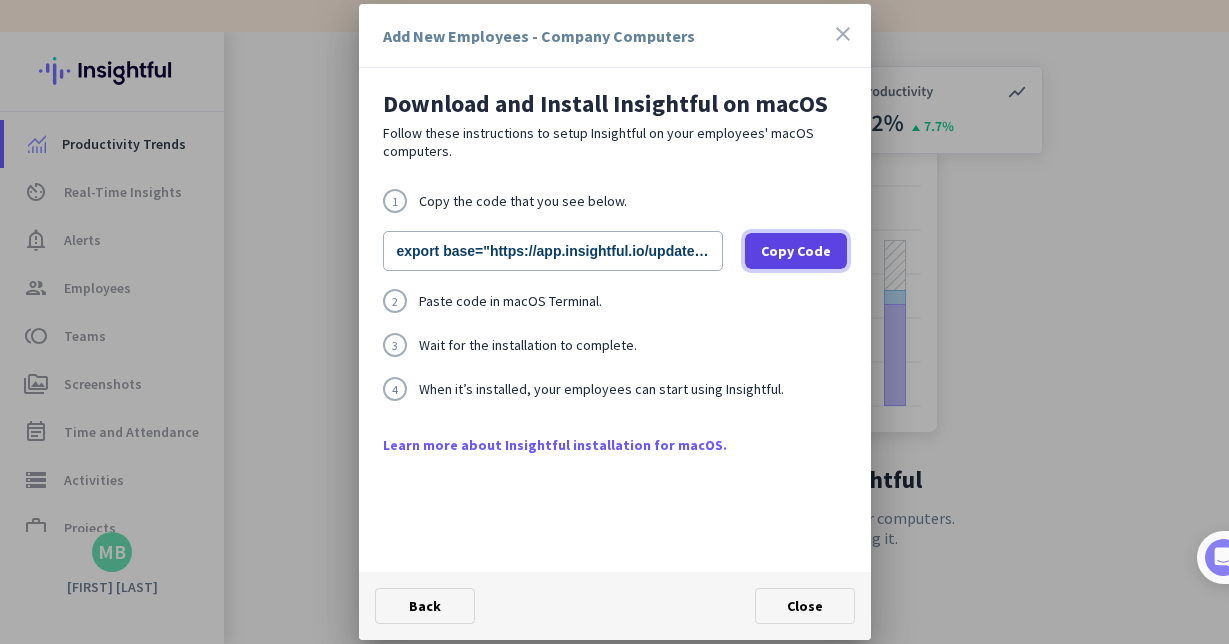 click on "Copy Code" at bounding box center (796, 251) 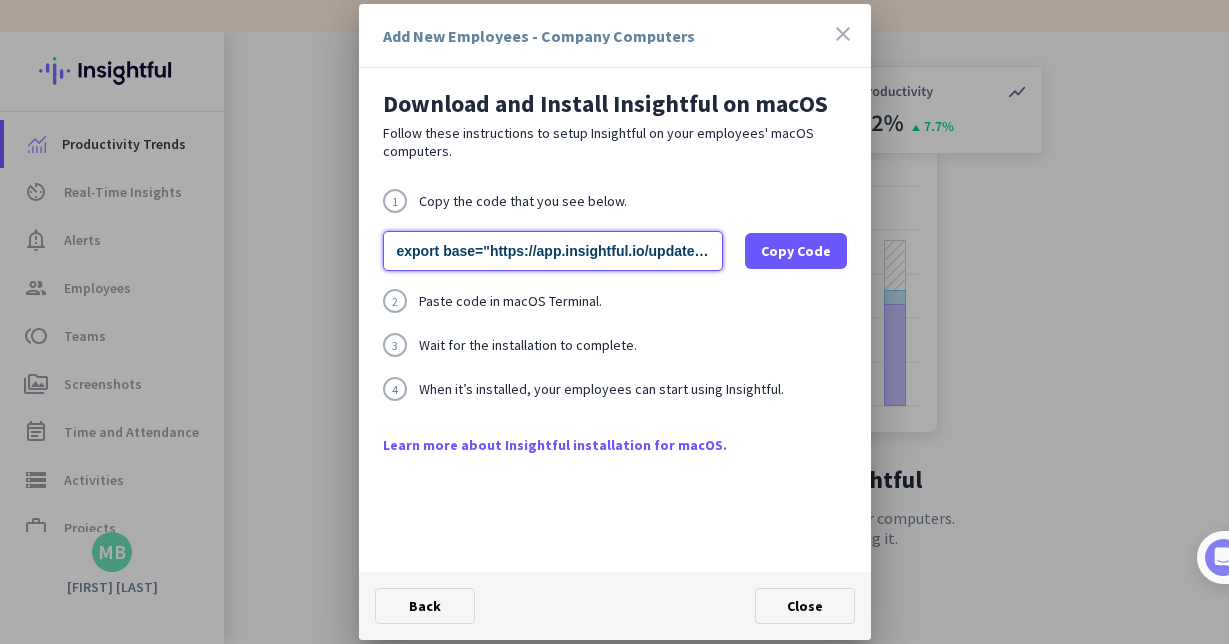 click on "export base="https://app.insightful.io/updates/mac/installation"; /bin/bash -c "organizationId="wopd44gstvcgeyg"; $(curl -fsSL $base/install.sh)"" at bounding box center [553, 251] 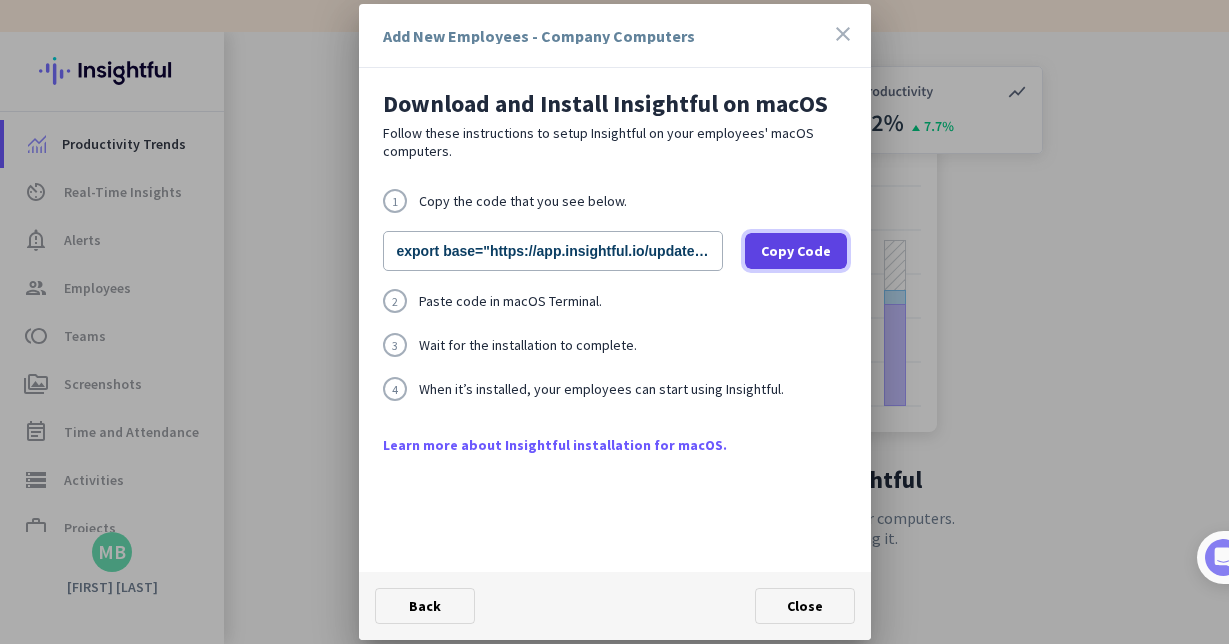click on "Copy Code" at bounding box center [796, 251] 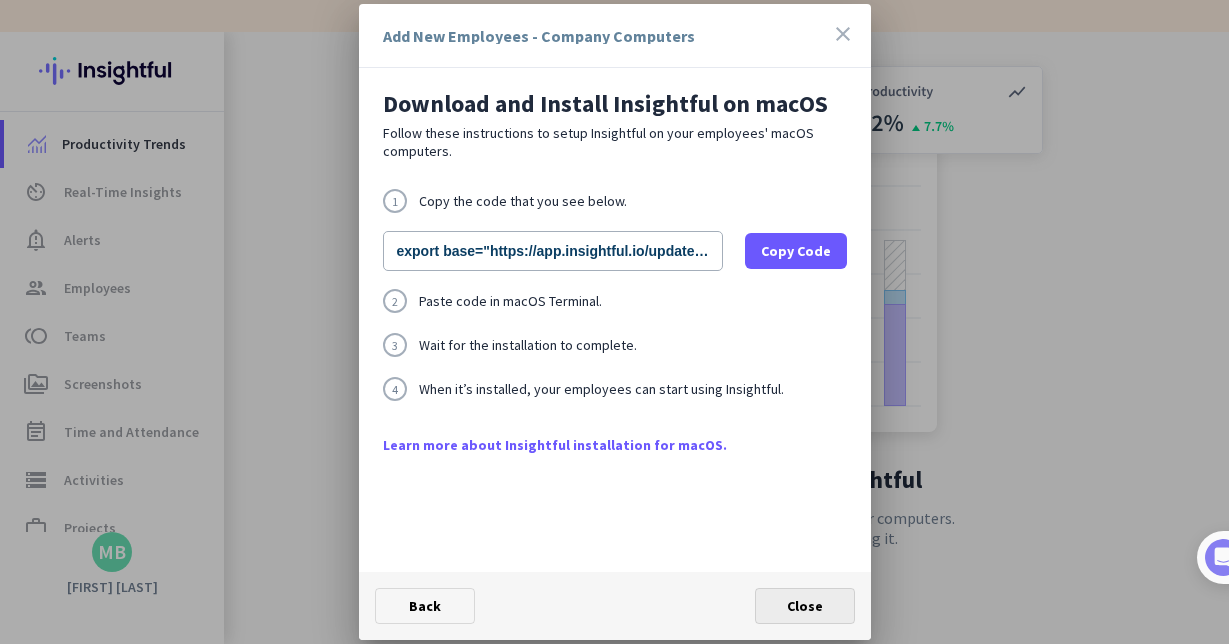 click at bounding box center (805, 606) 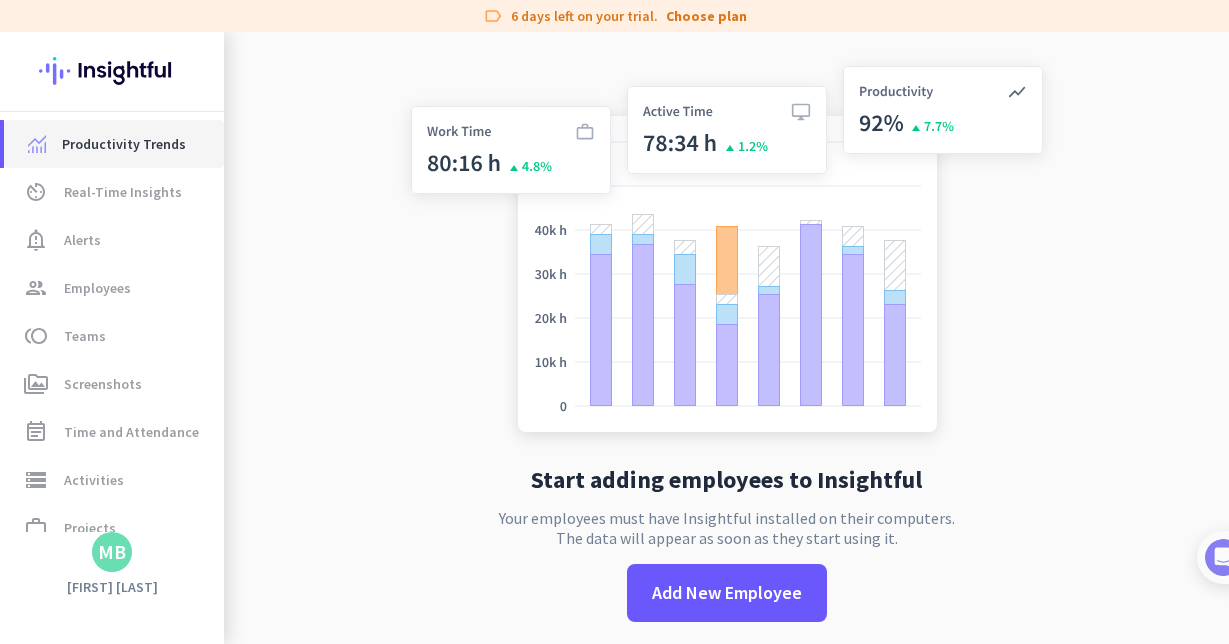 click on "Productivity Trends" 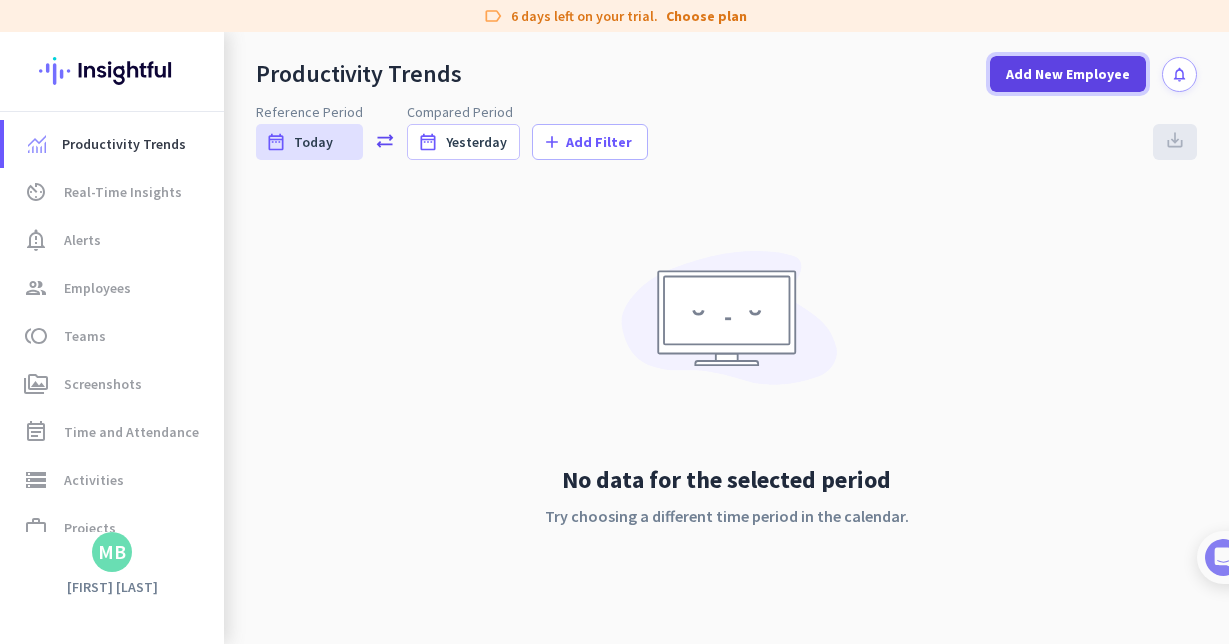 click on "Add New Employee" at bounding box center [1068, 74] 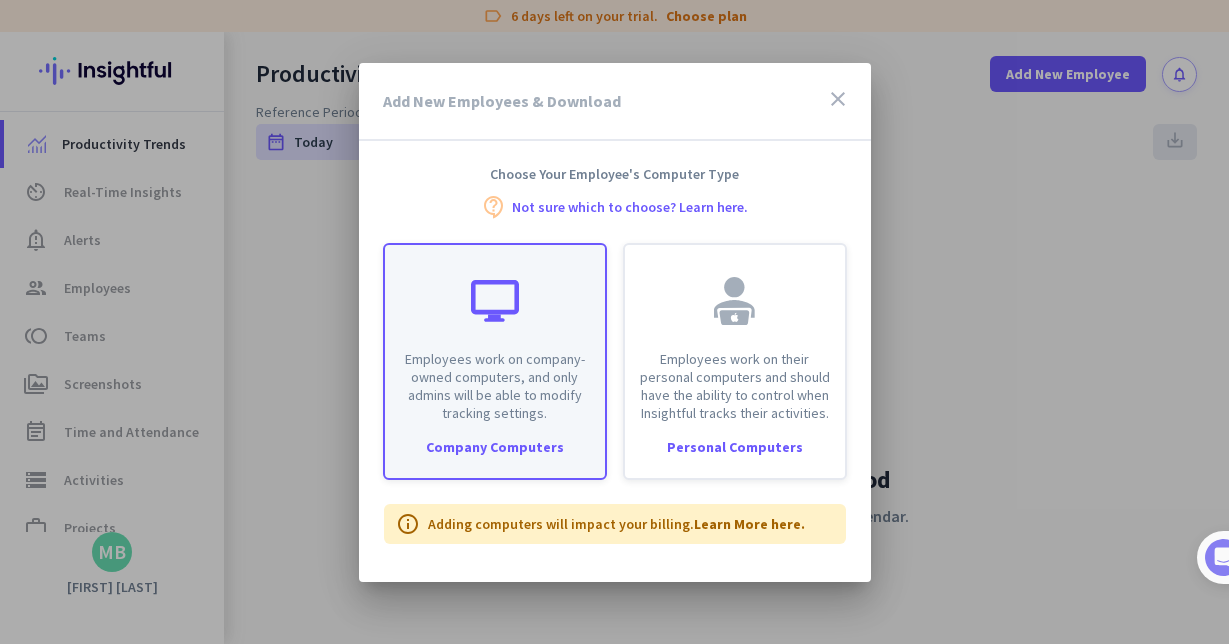 click on "Employees work on company-owned computers, and only admins will be able to modify tracking settings." at bounding box center [495, 333] 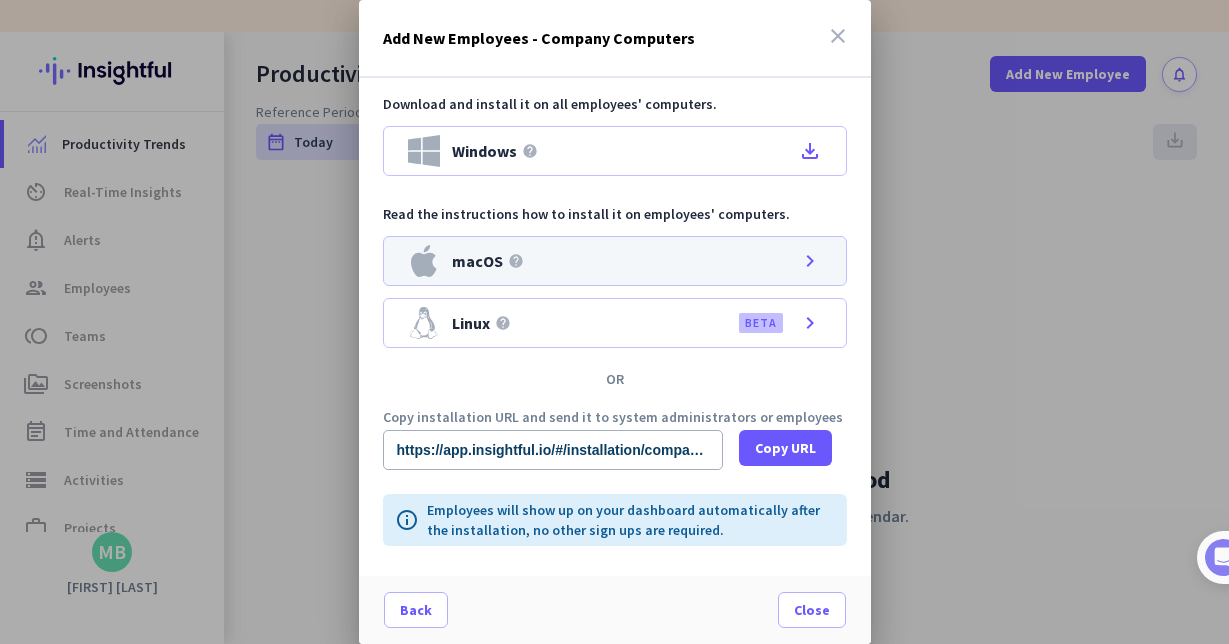 click on "macOS  help   chevron_right" at bounding box center (615, 261) 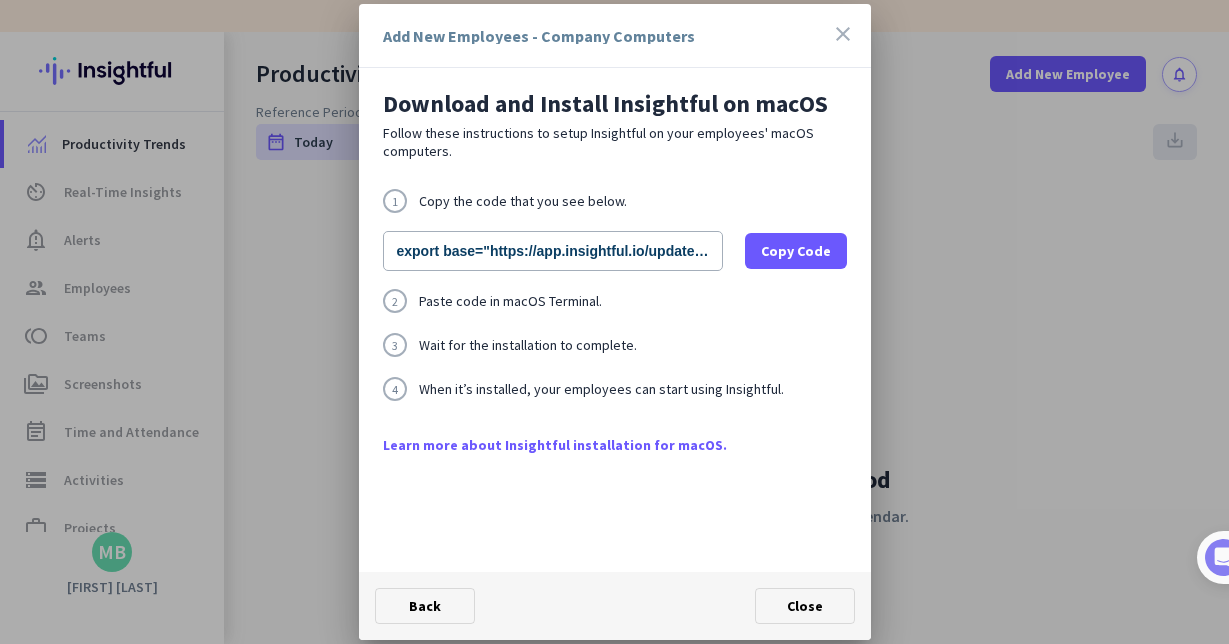 click on "close" at bounding box center [843, 34] 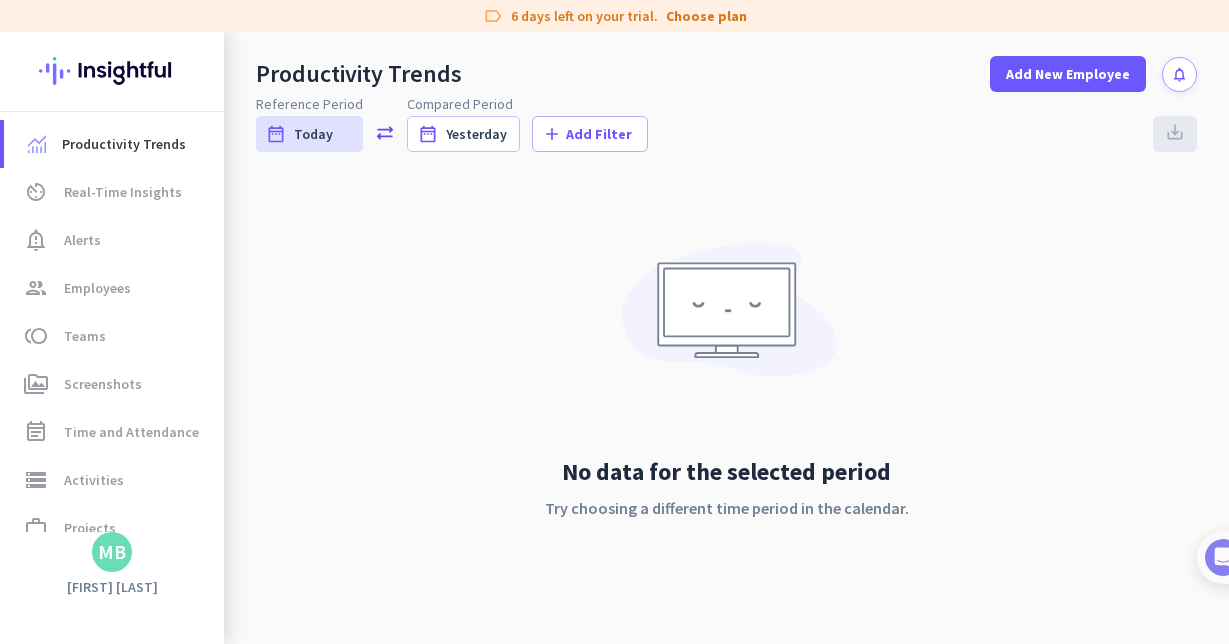 scroll, scrollTop: 0, scrollLeft: 0, axis: both 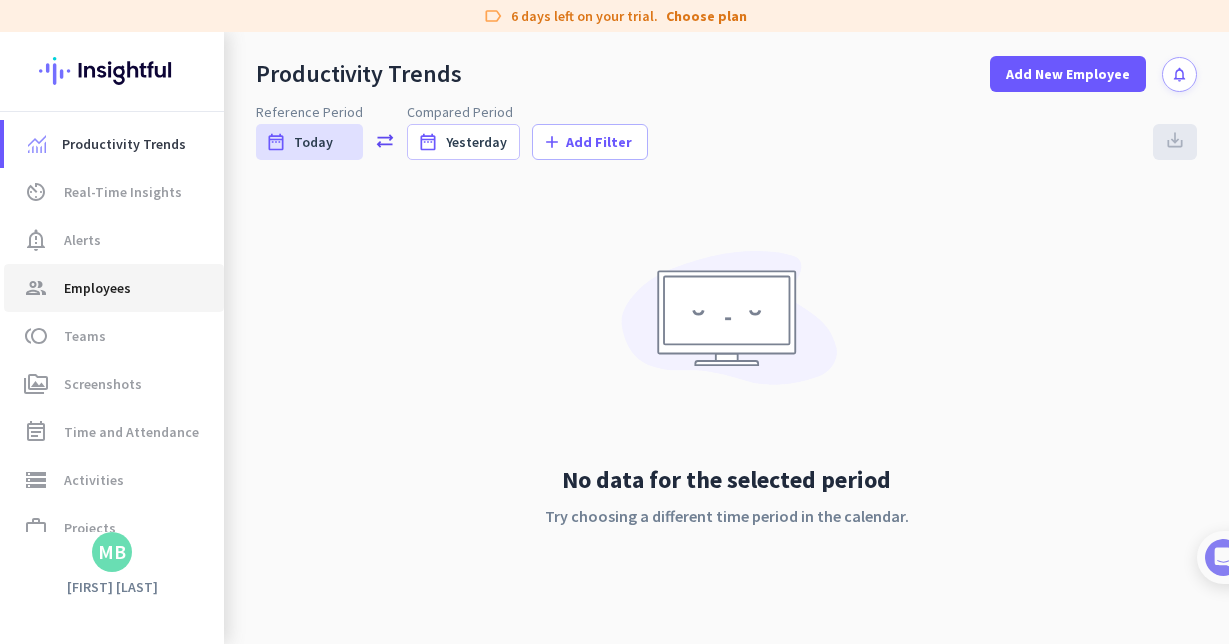 click on "group  Employees" 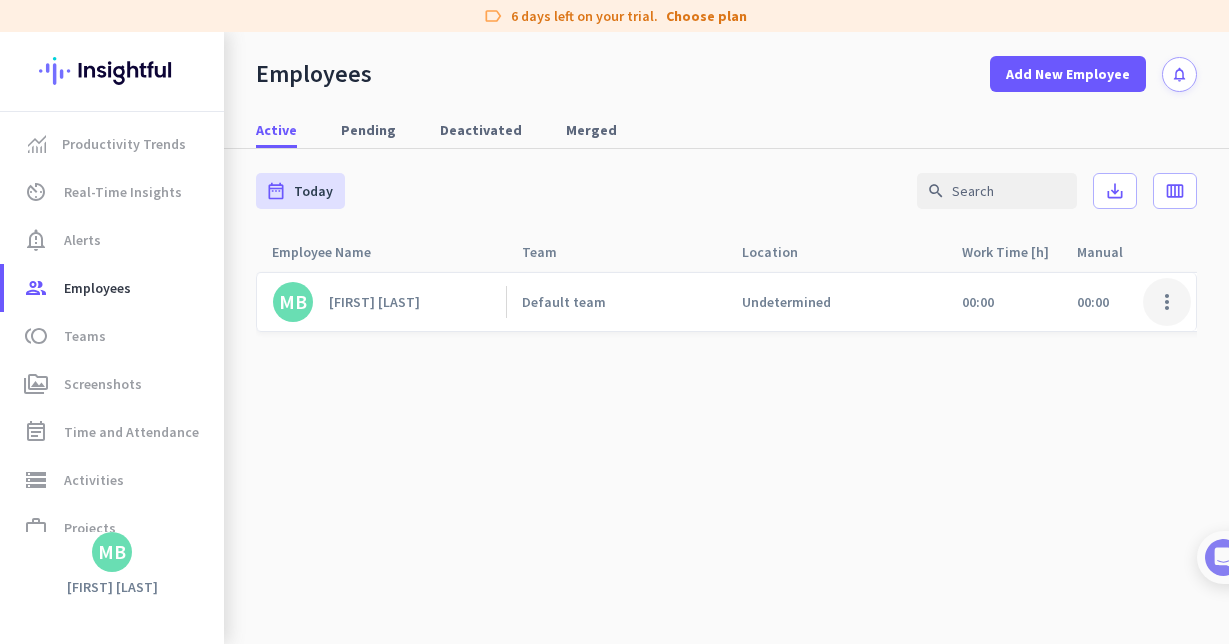 click 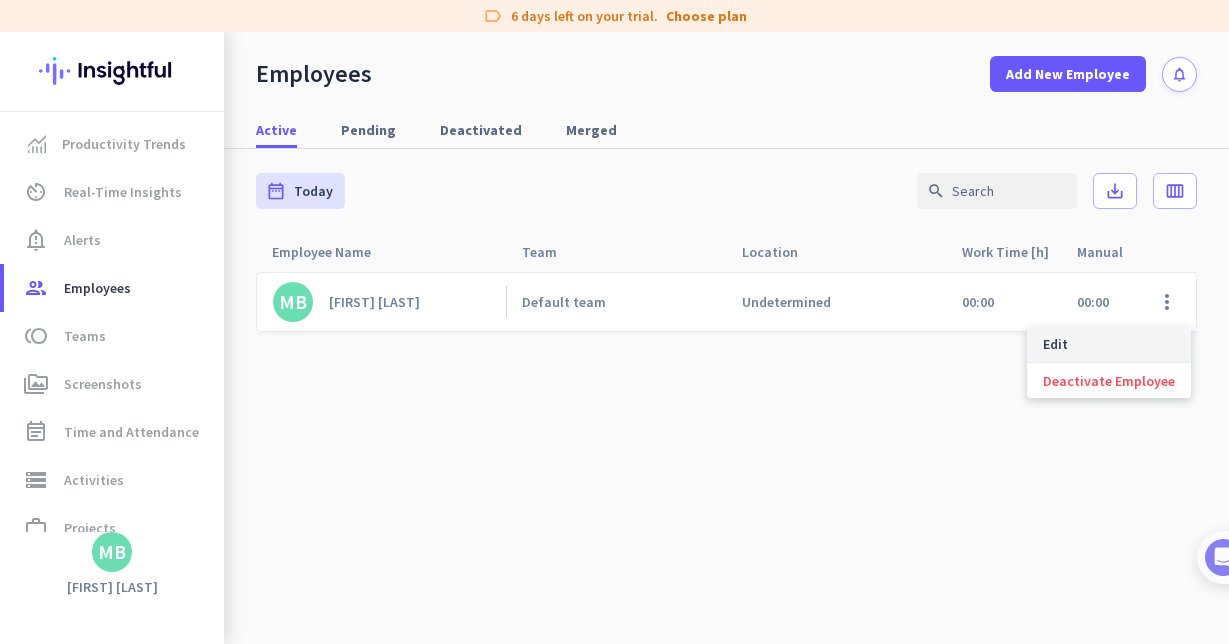 click on "Edit" at bounding box center (1109, 344) 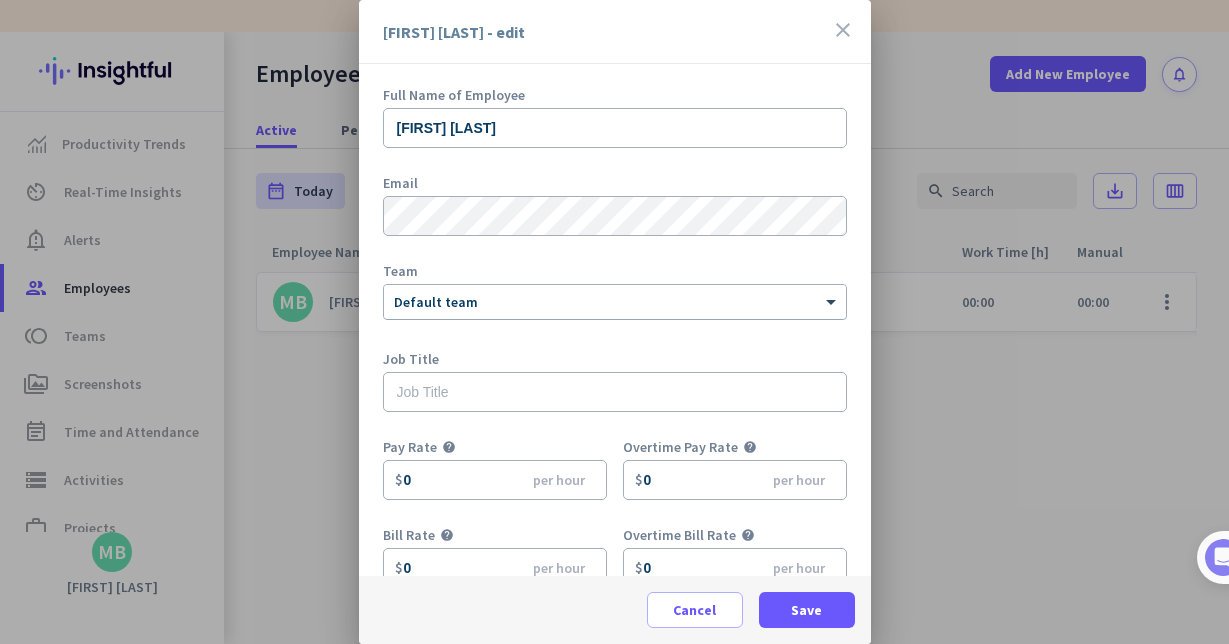 click at bounding box center (615, 298) 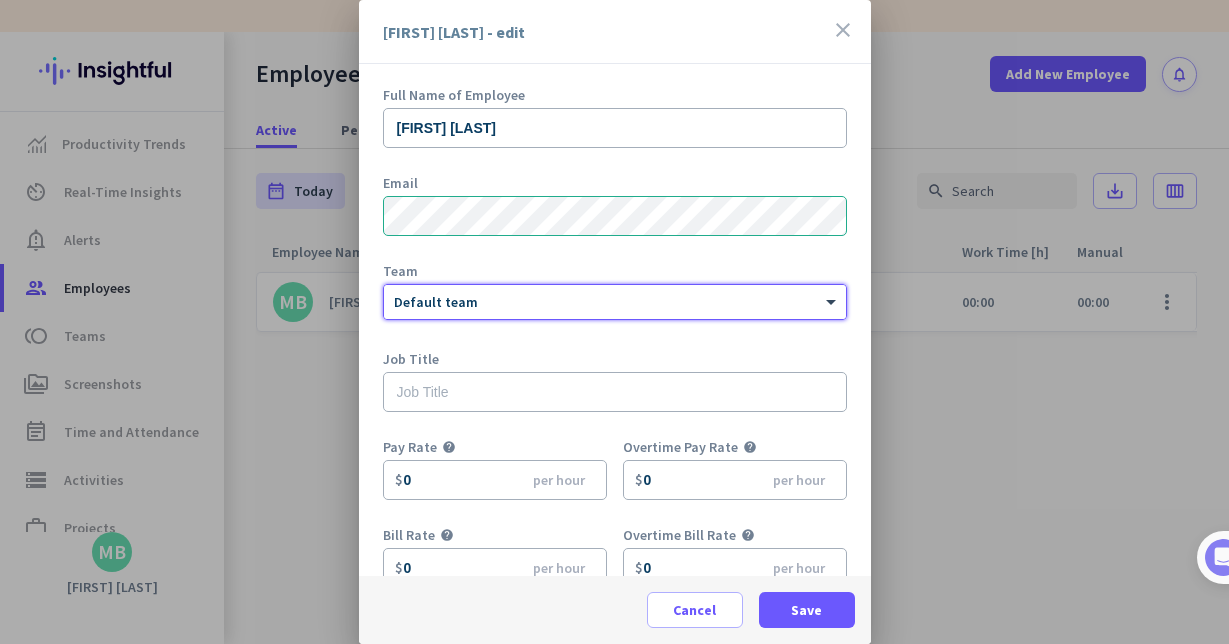 click at bounding box center [615, 298] 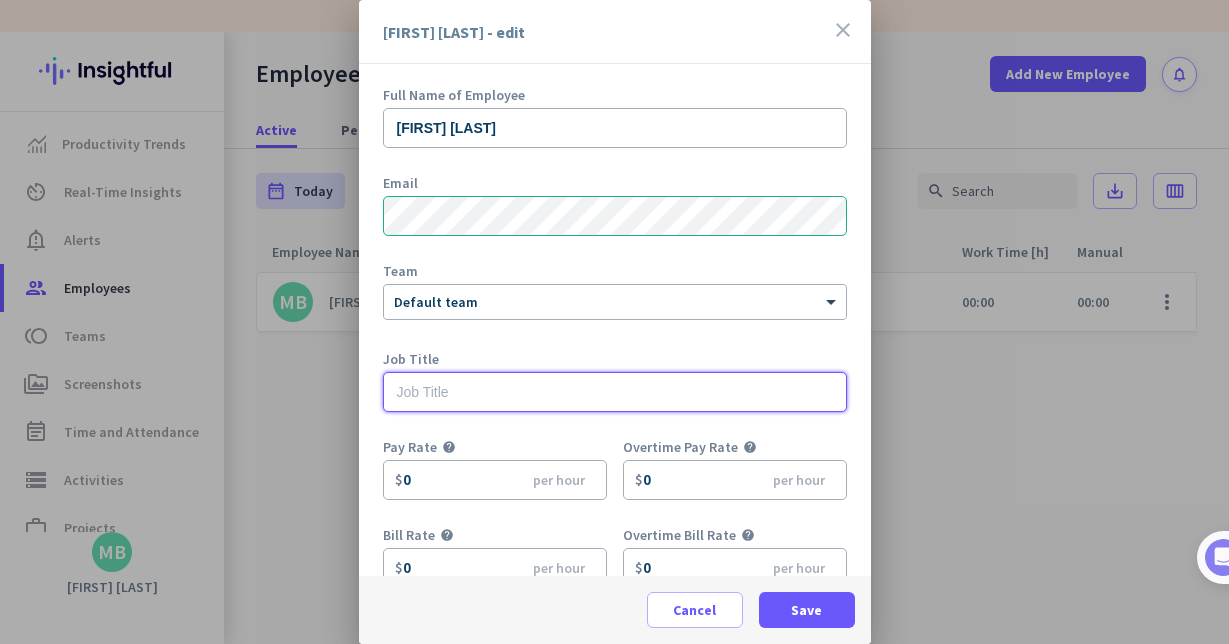 click at bounding box center (615, 392) 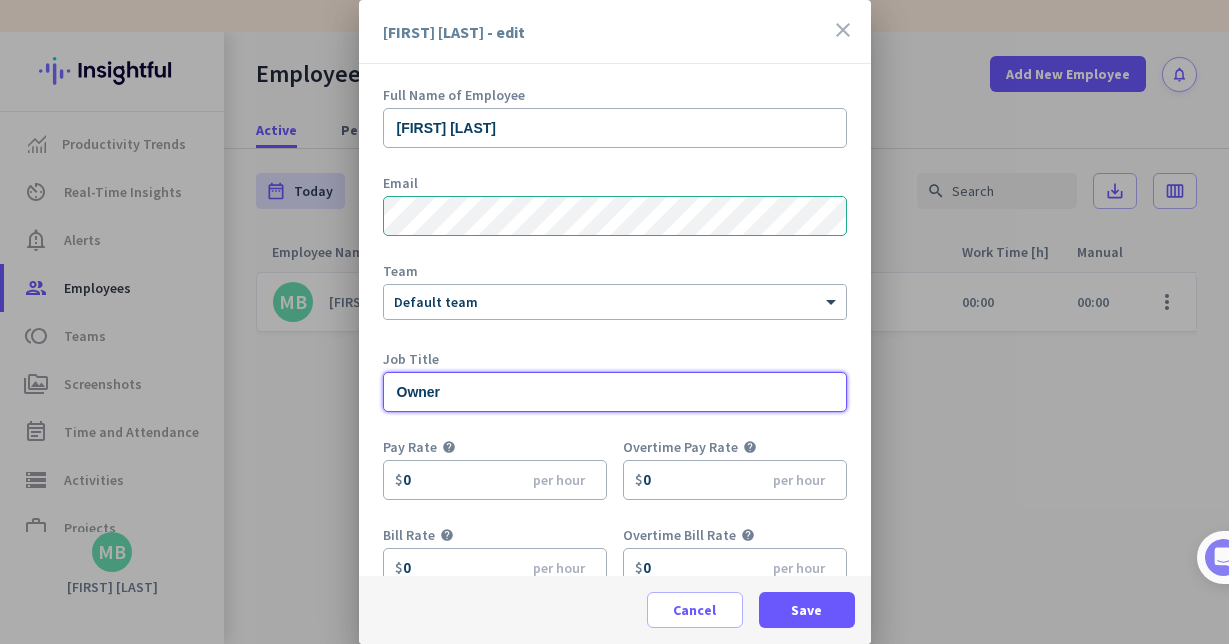 type on "Owner" 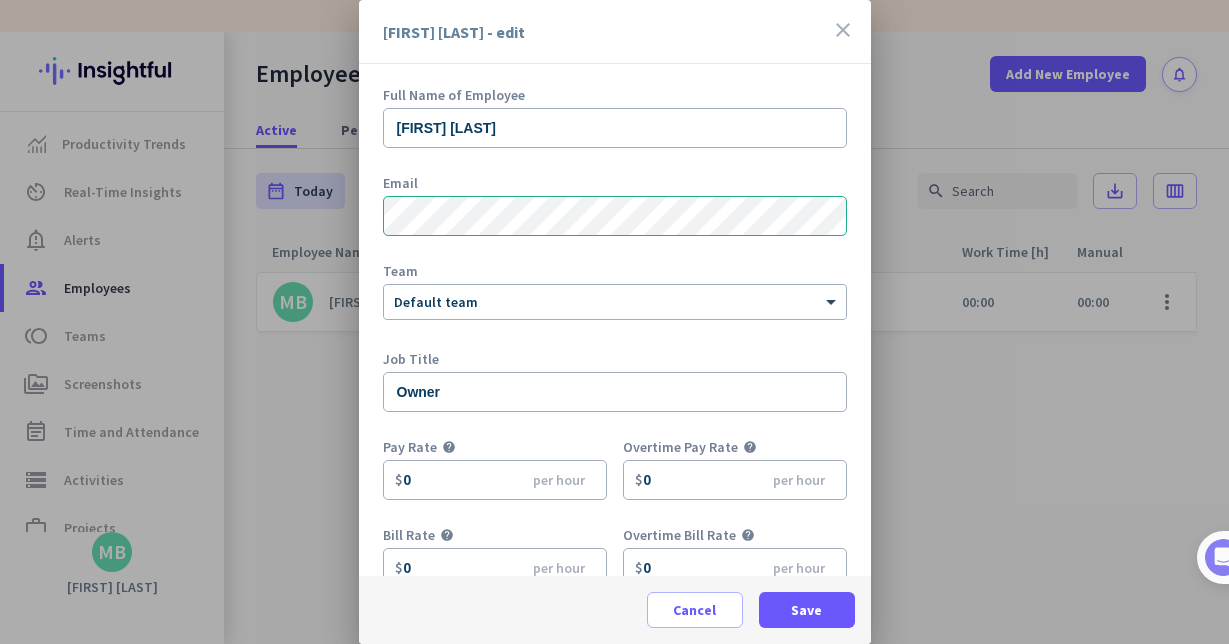 click on "Job Title" at bounding box center [615, 359] 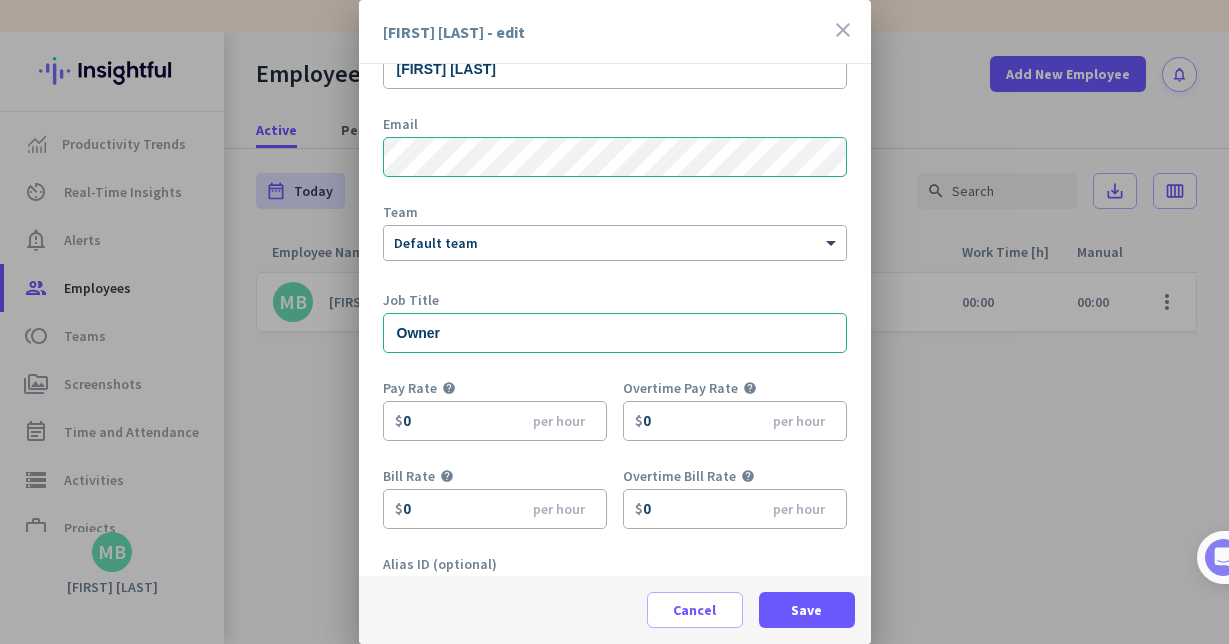 scroll, scrollTop: 120, scrollLeft: 0, axis: vertical 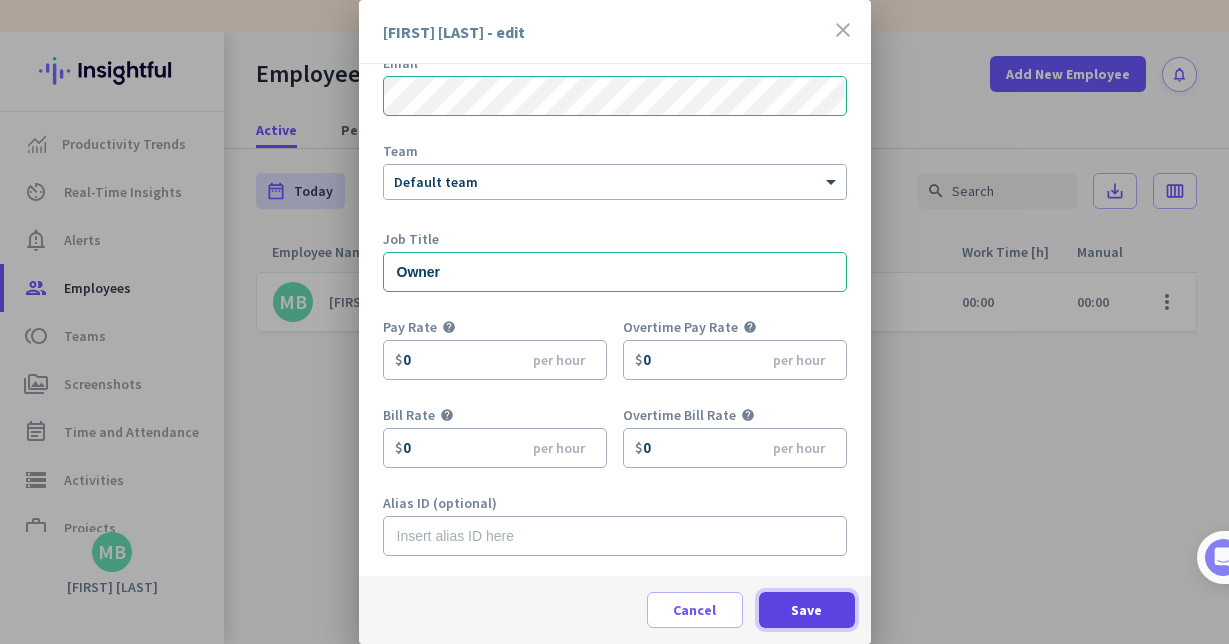 click on "Save" at bounding box center [806, 610] 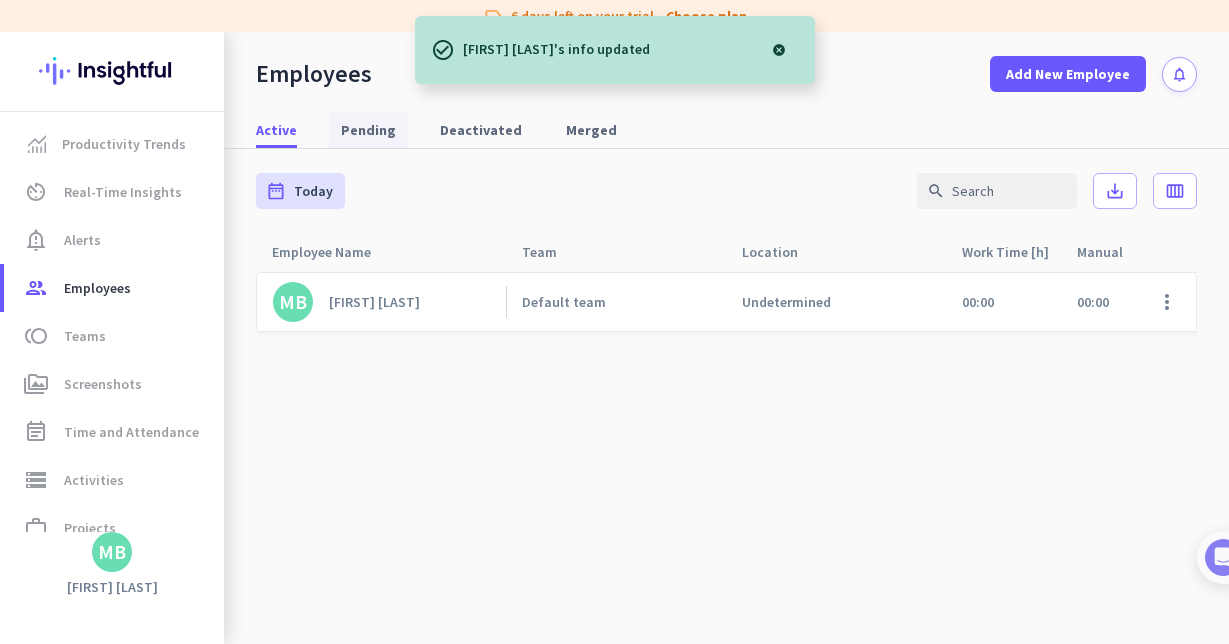 click on "Pending" at bounding box center (368, 130) 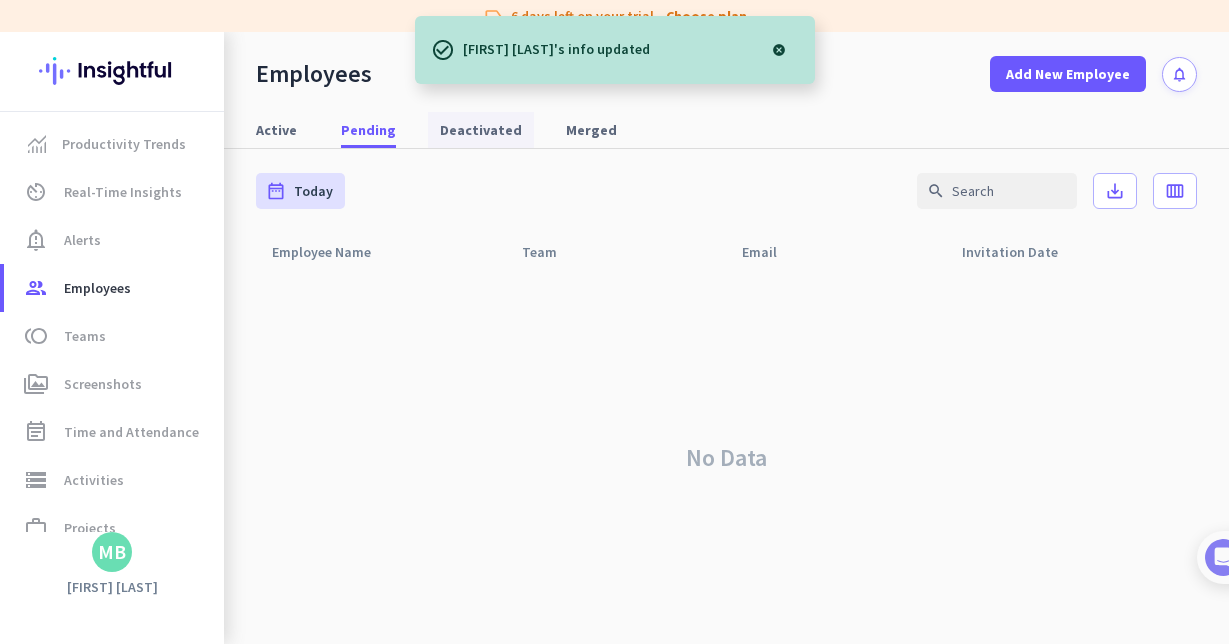 click on "Deactivated" at bounding box center (481, 130) 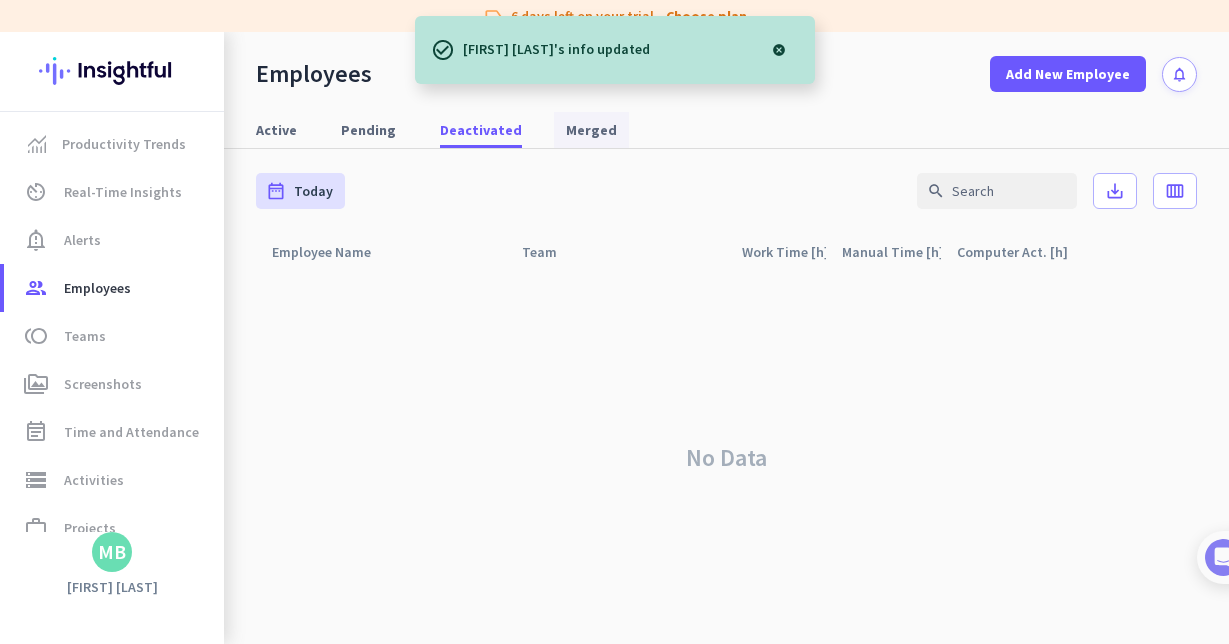 click on "Merged" at bounding box center (591, 130) 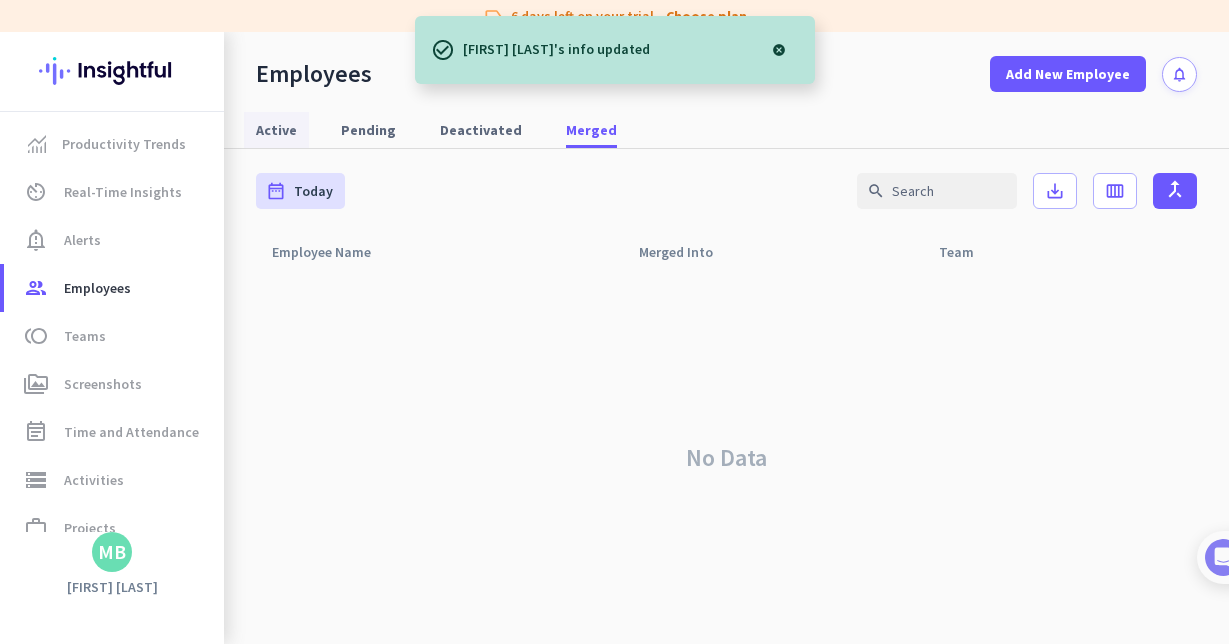 click on "Active" at bounding box center (276, 130) 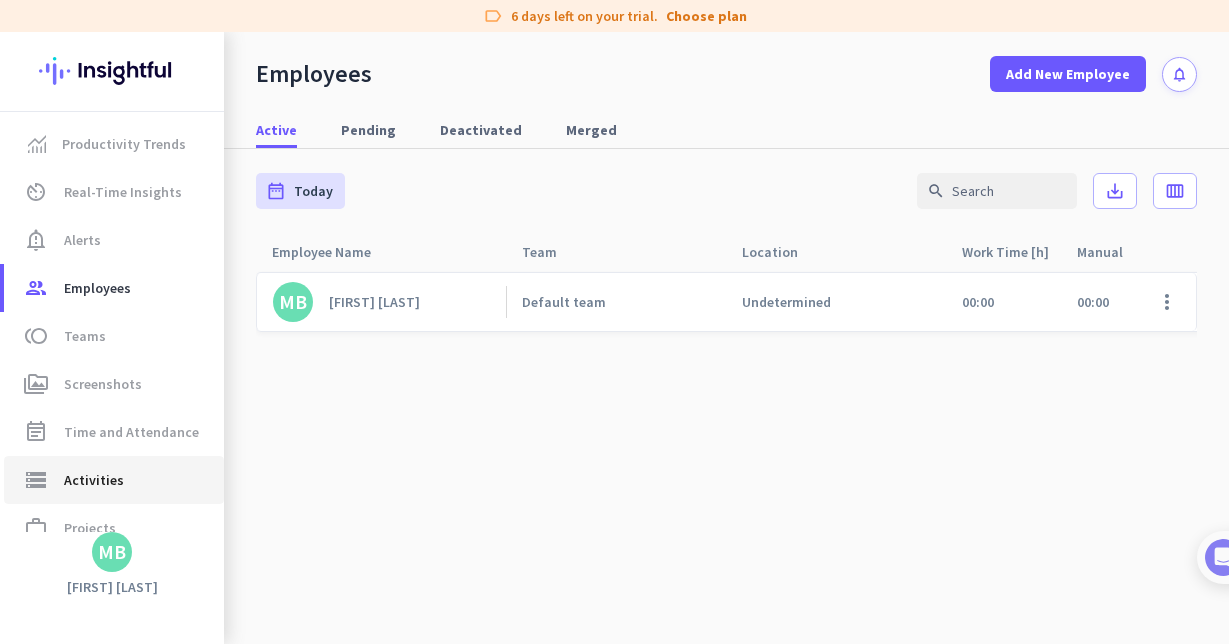 click on "storage  Activities" 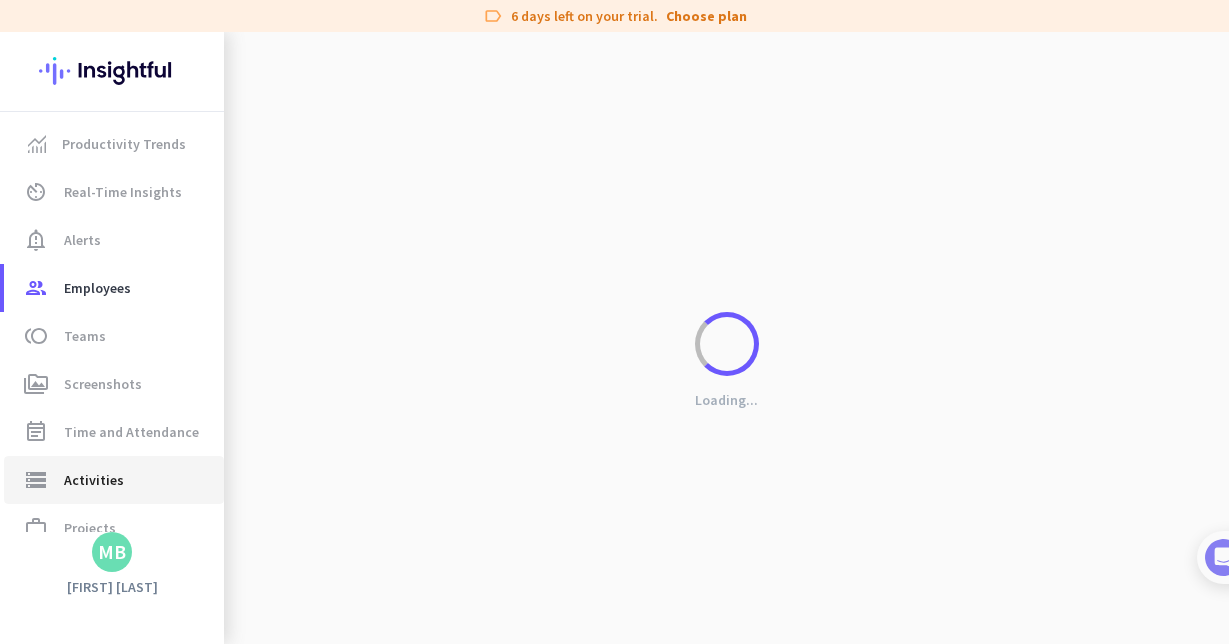 type on "Fri, Aug 8" 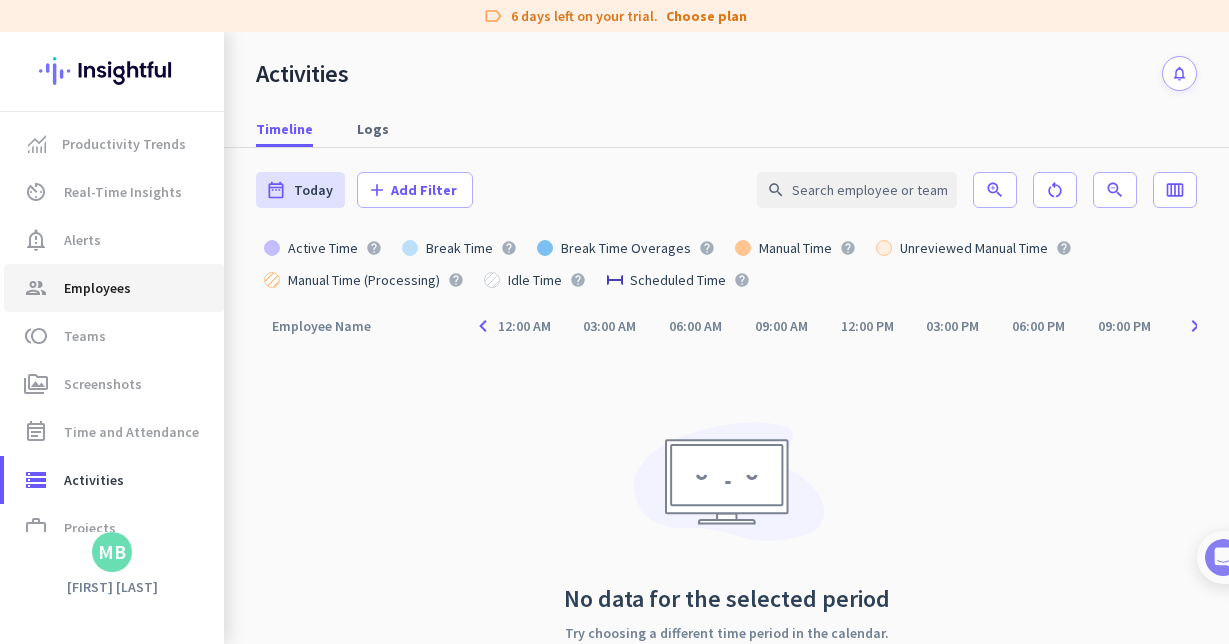 click on "Employees" 